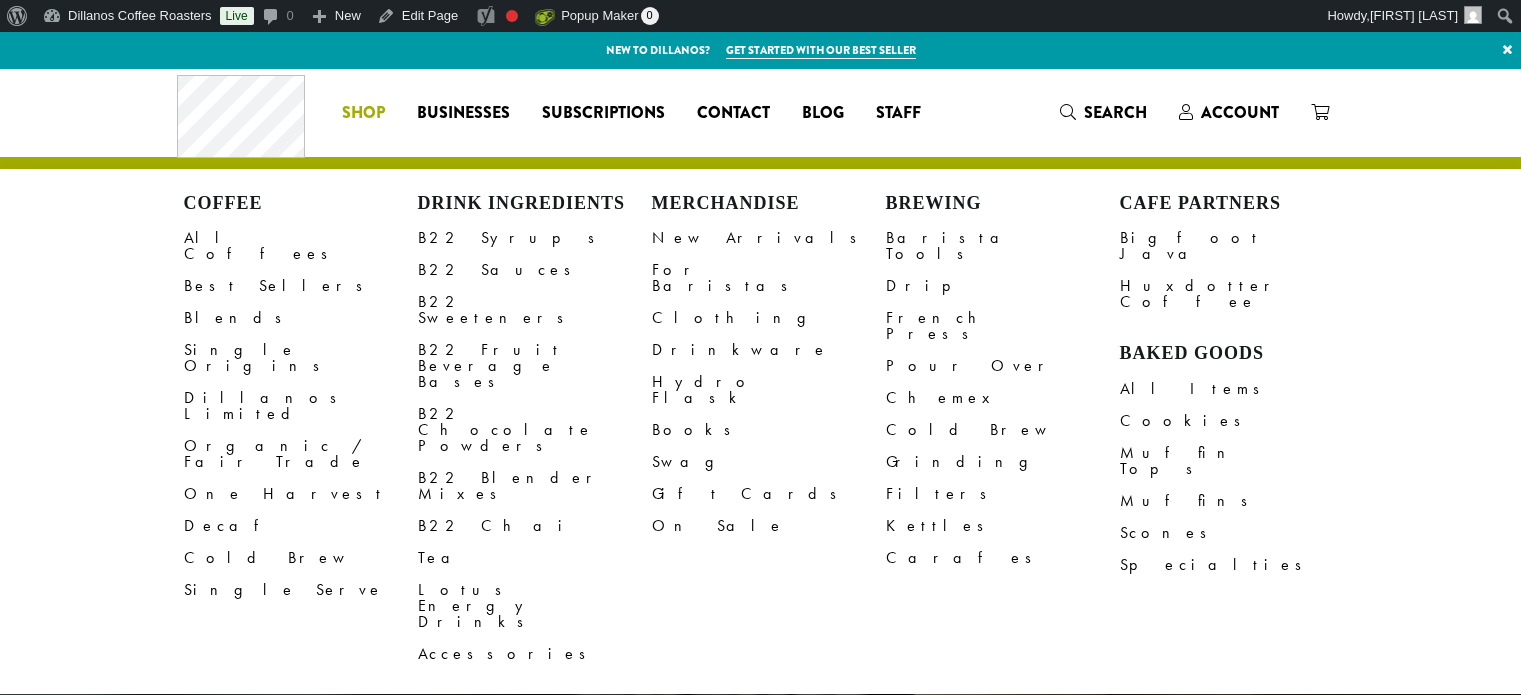 scroll, scrollTop: 0, scrollLeft: 0, axis: both 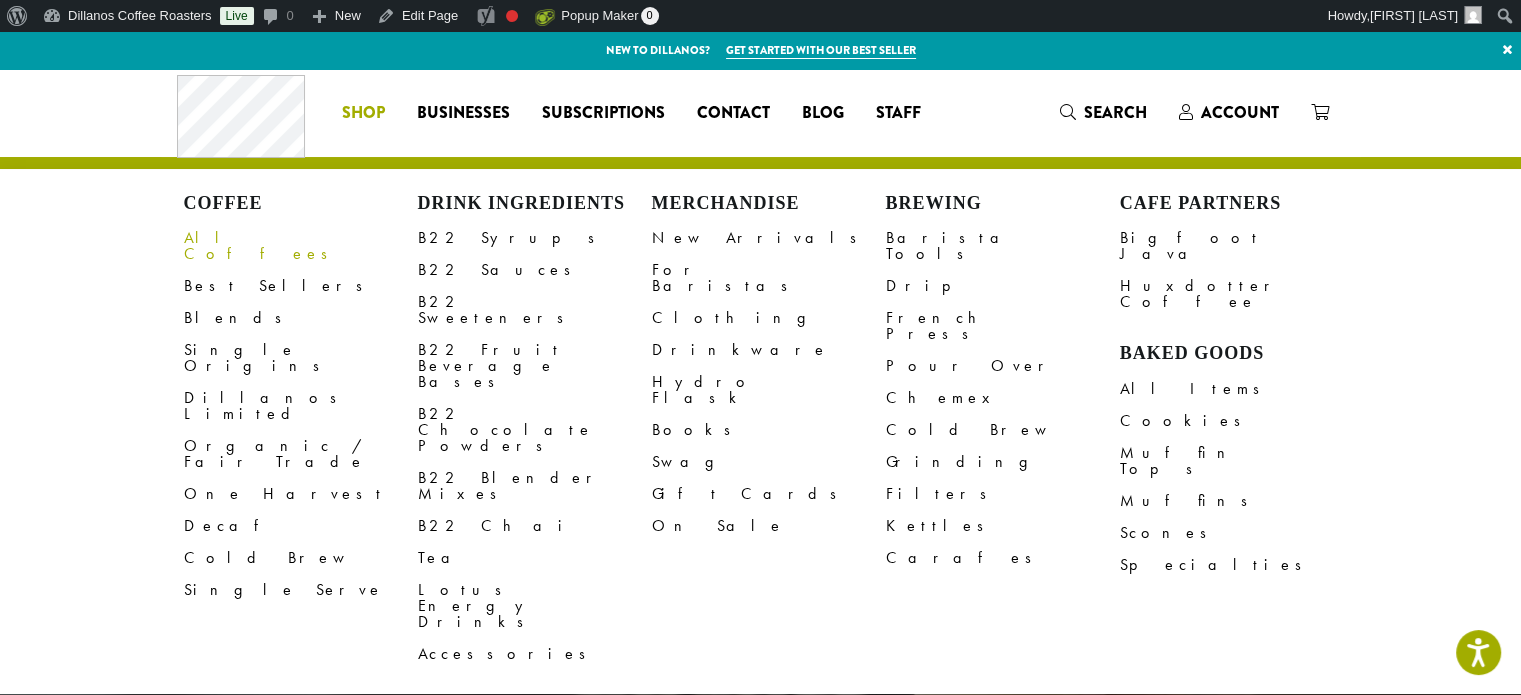 click on "All Coffees" at bounding box center (301, 246) 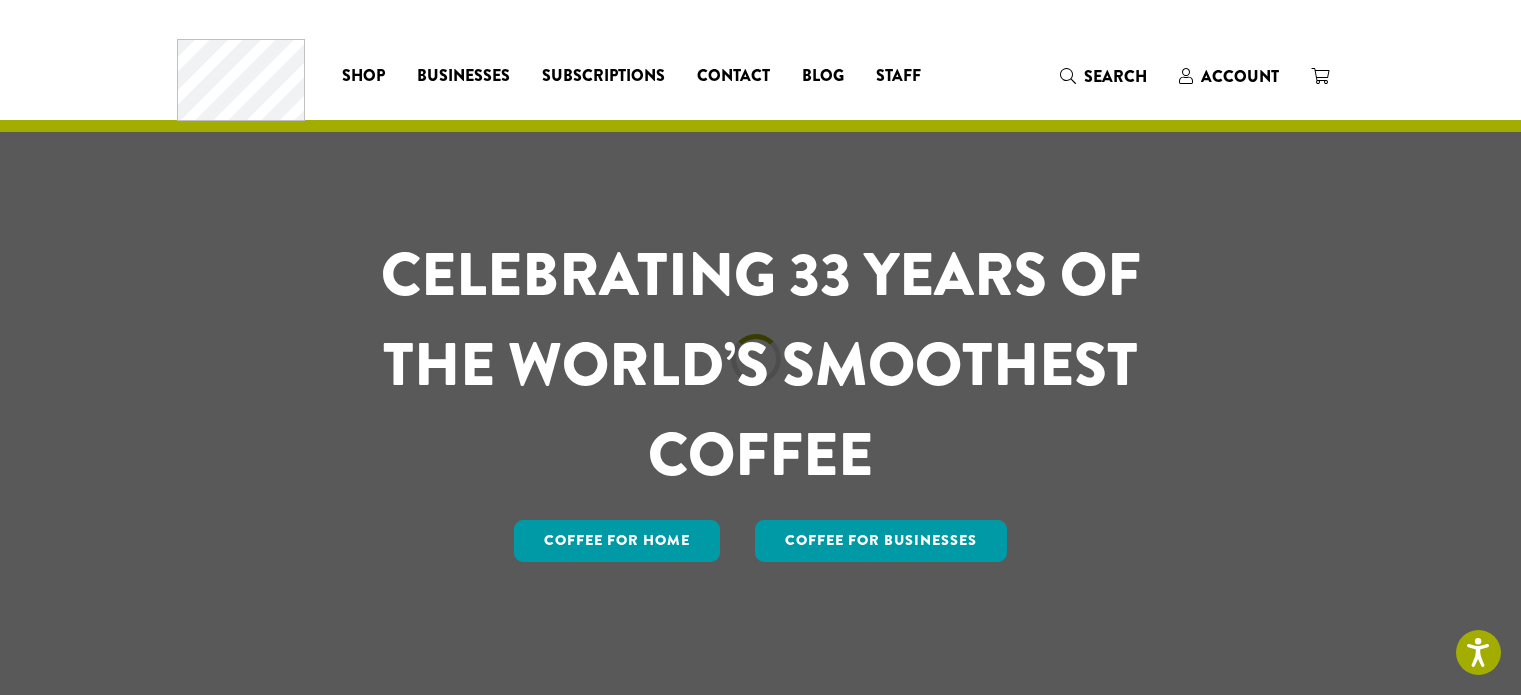 scroll, scrollTop: 0, scrollLeft: 0, axis: both 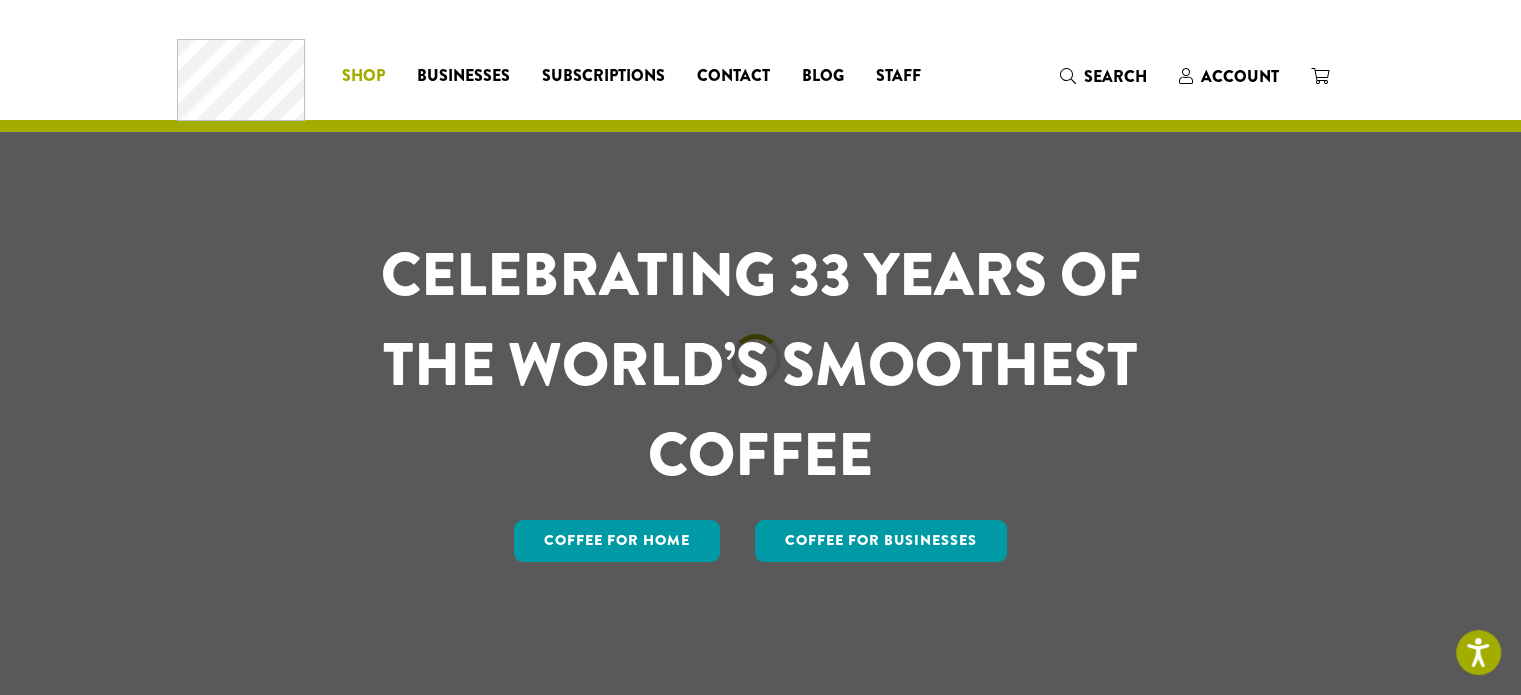 click on "Shop" at bounding box center (363, 76) 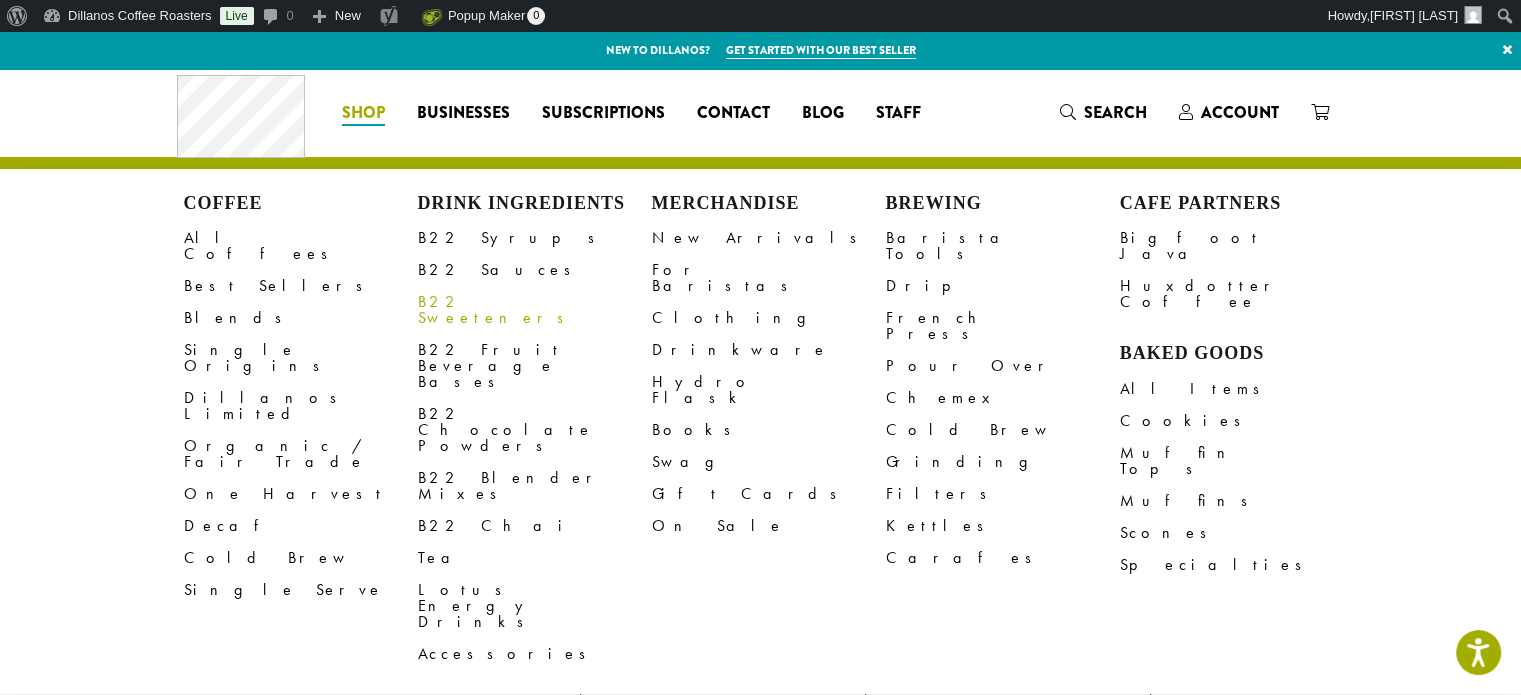 scroll, scrollTop: 200, scrollLeft: 0, axis: vertical 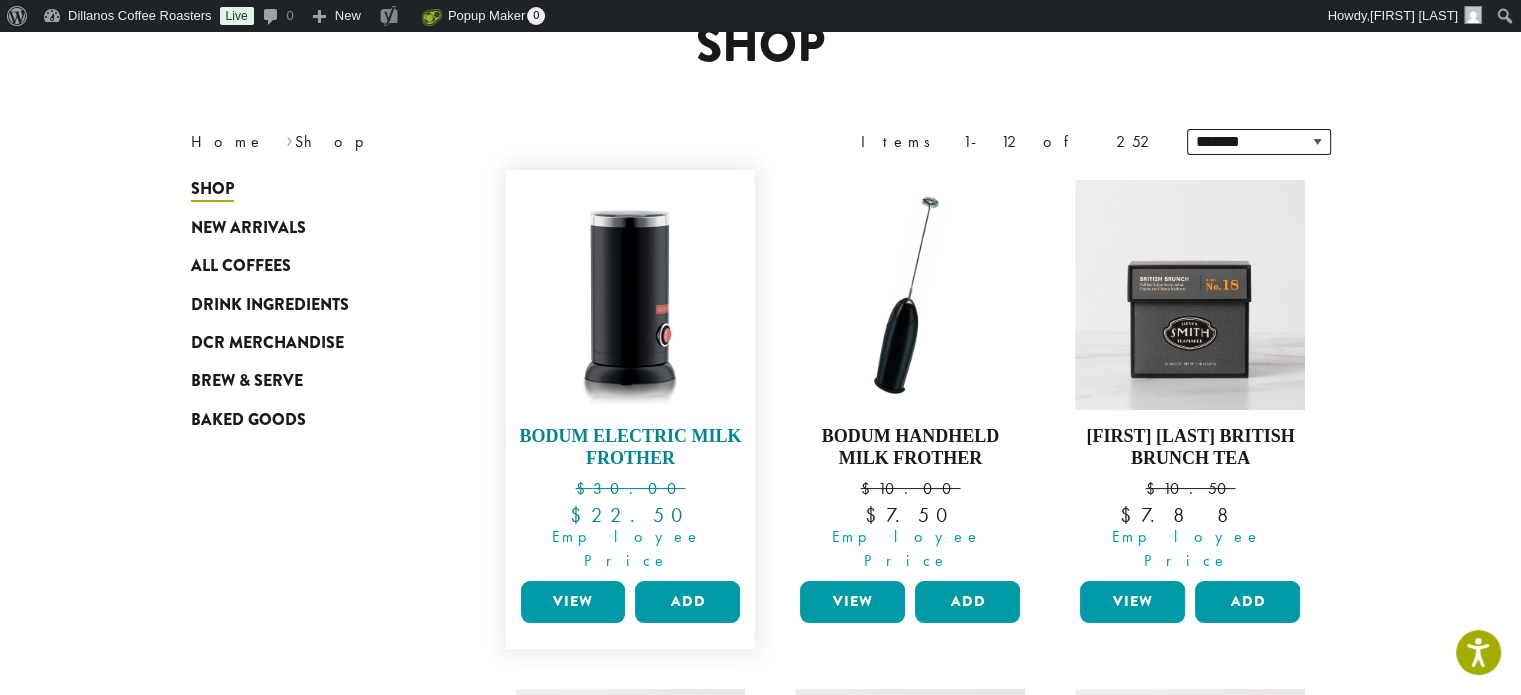 click at bounding box center (630, 295) 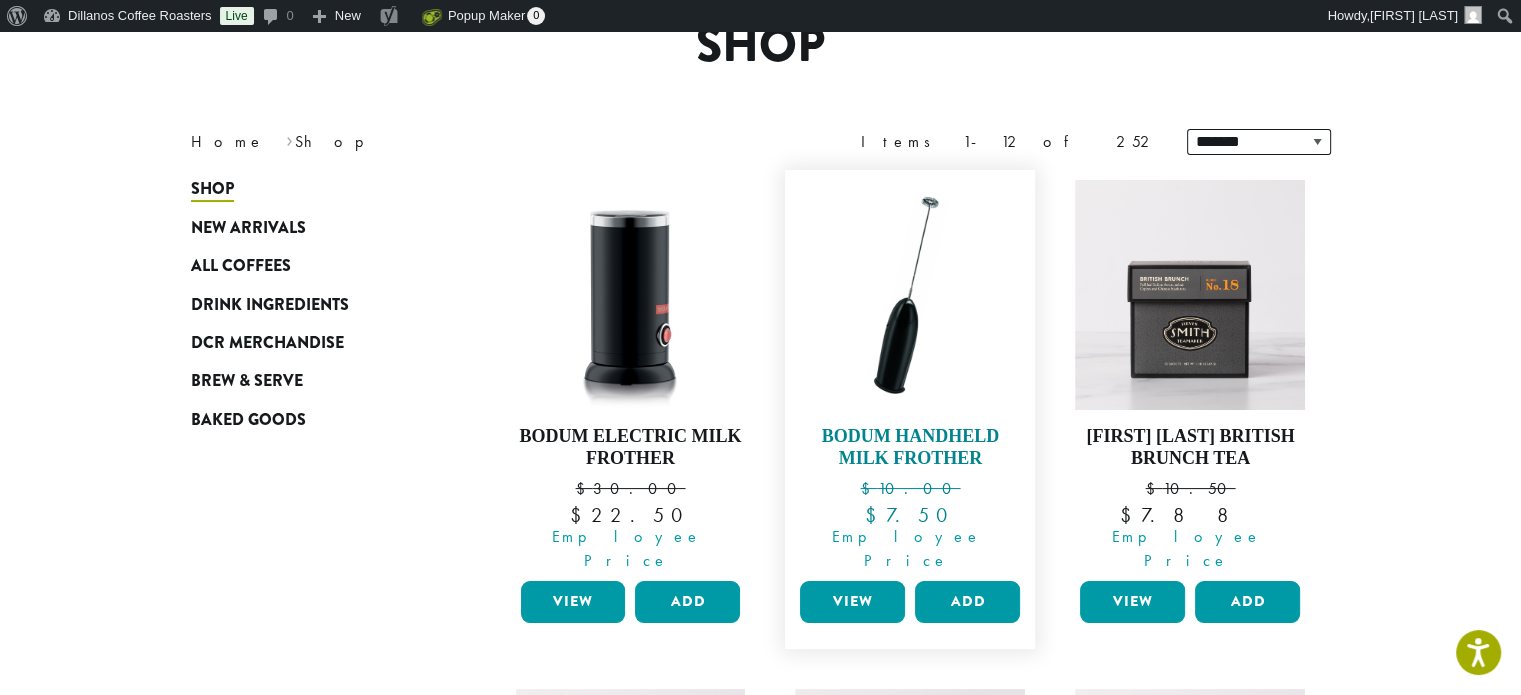 click at bounding box center [910, 295] 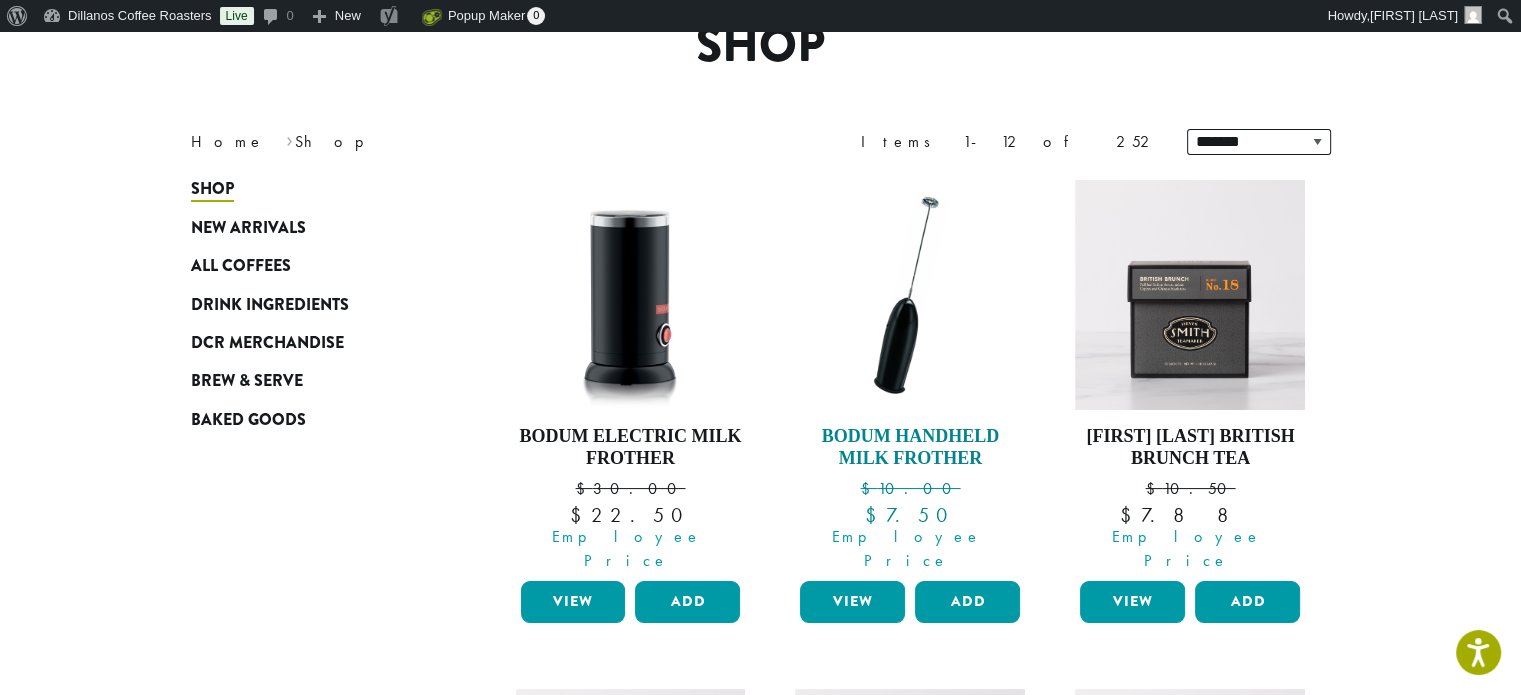 scroll, scrollTop: 0, scrollLeft: 0, axis: both 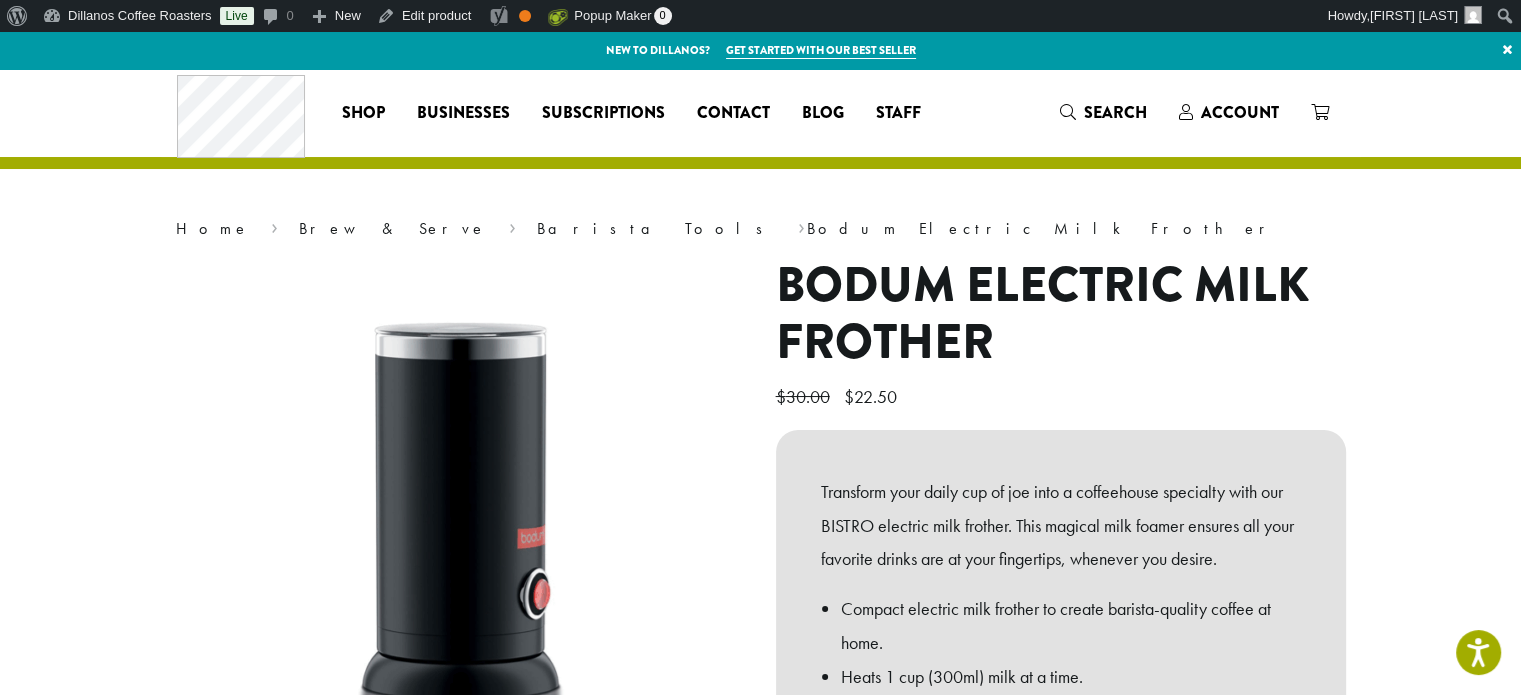 click on "Add to cart" at bounding box center (1197, 887) 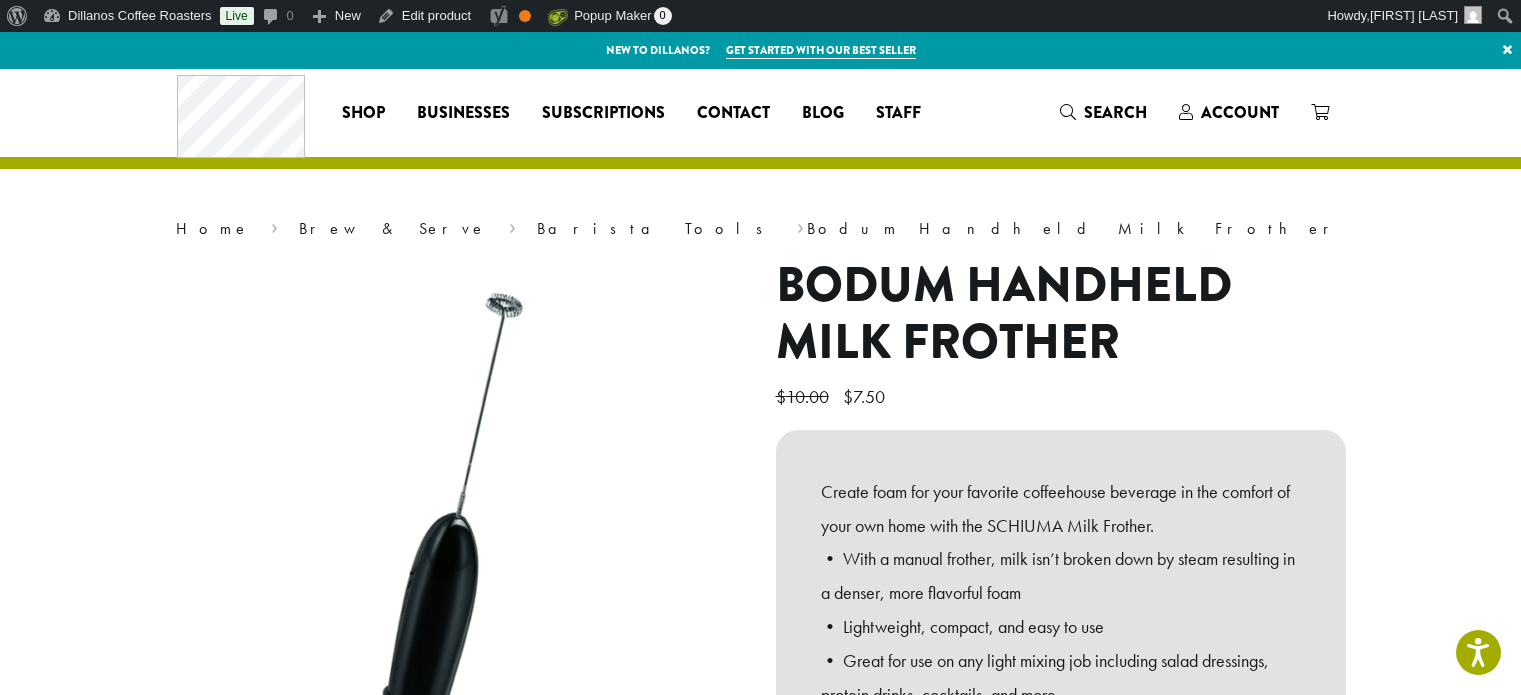 scroll, scrollTop: 0, scrollLeft: 0, axis: both 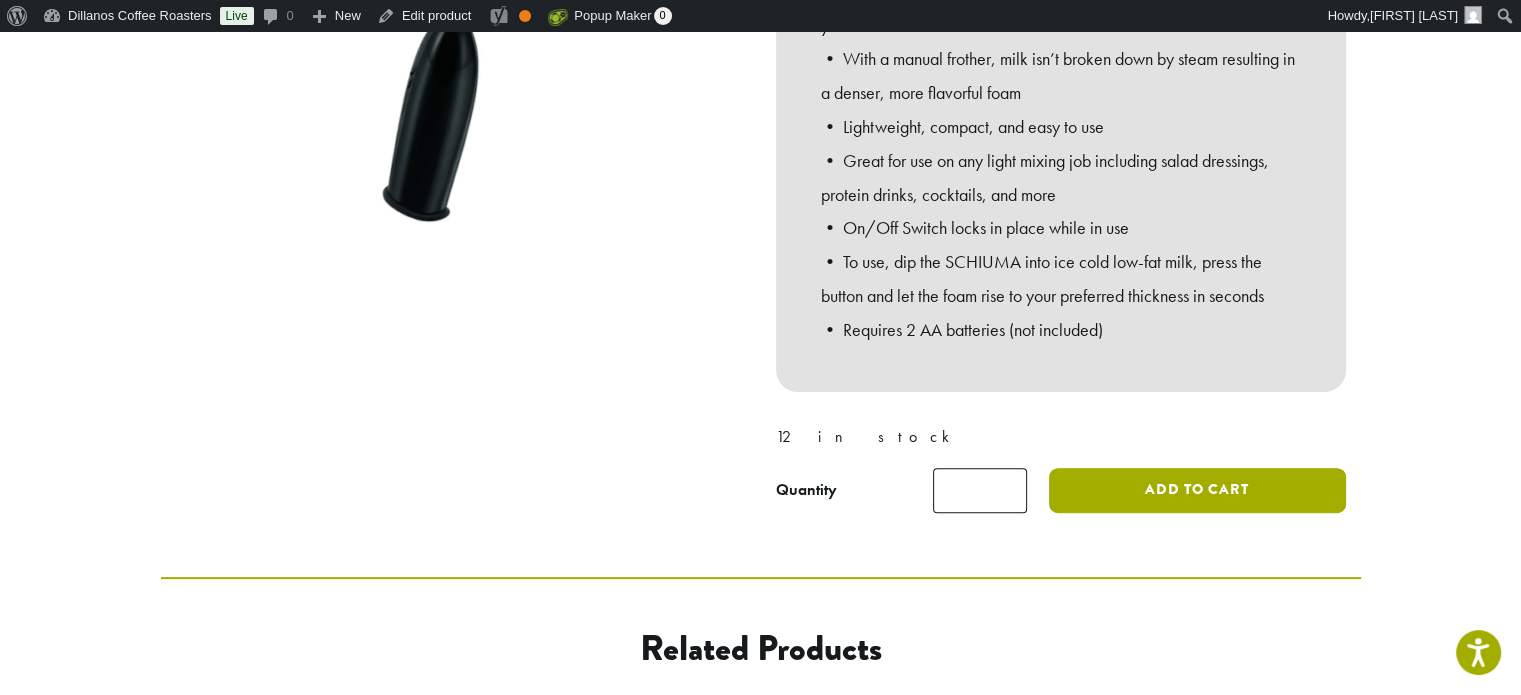 click on "Add to cart" at bounding box center (1197, 490) 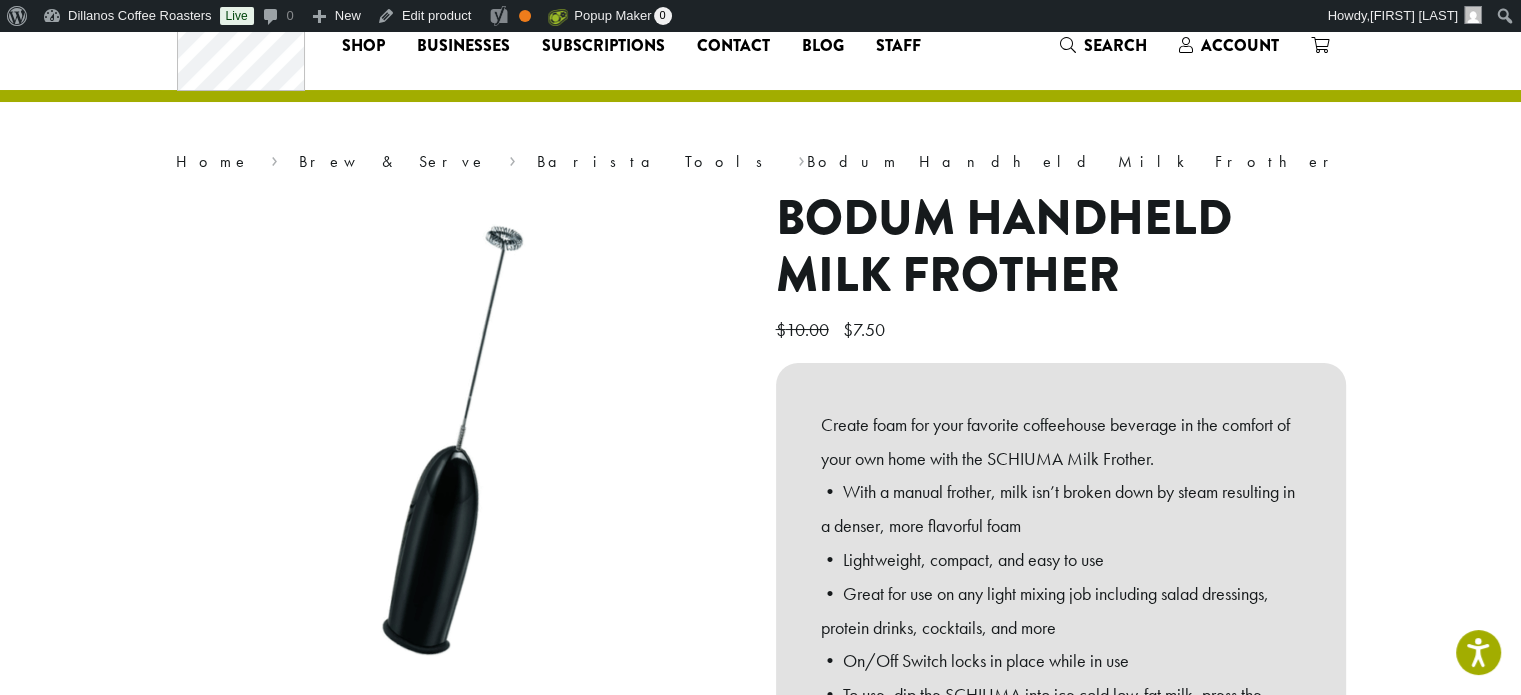 scroll, scrollTop: 0, scrollLeft: 0, axis: both 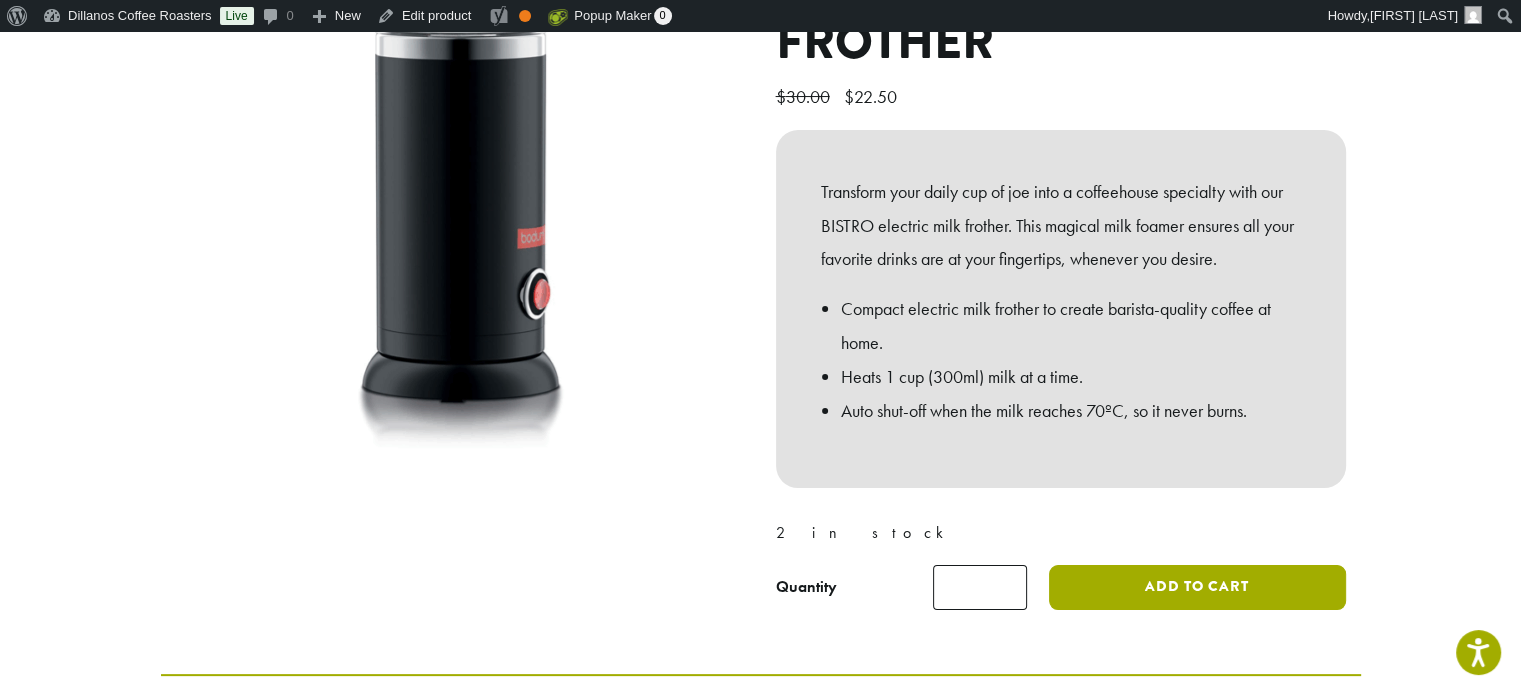 click on "Add to cart" at bounding box center [1197, 587] 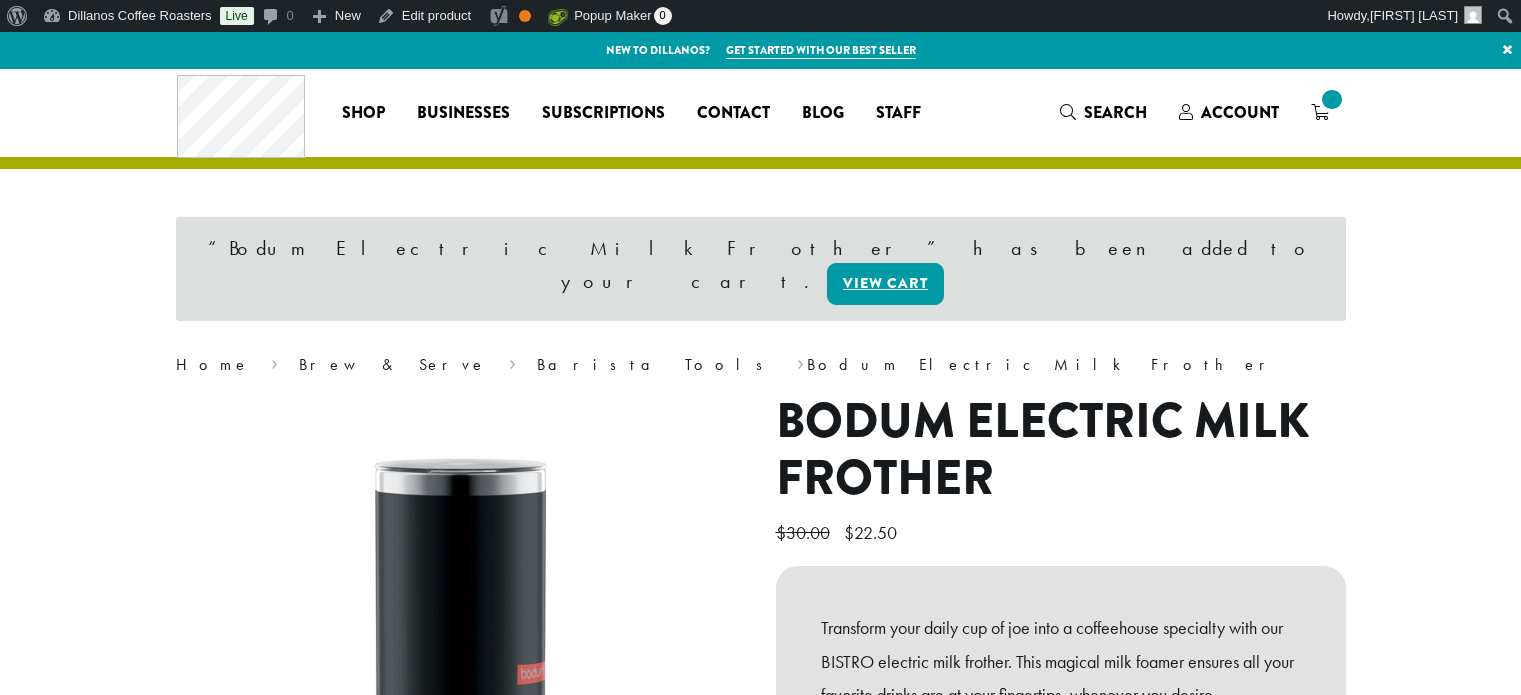scroll, scrollTop: 0, scrollLeft: 0, axis: both 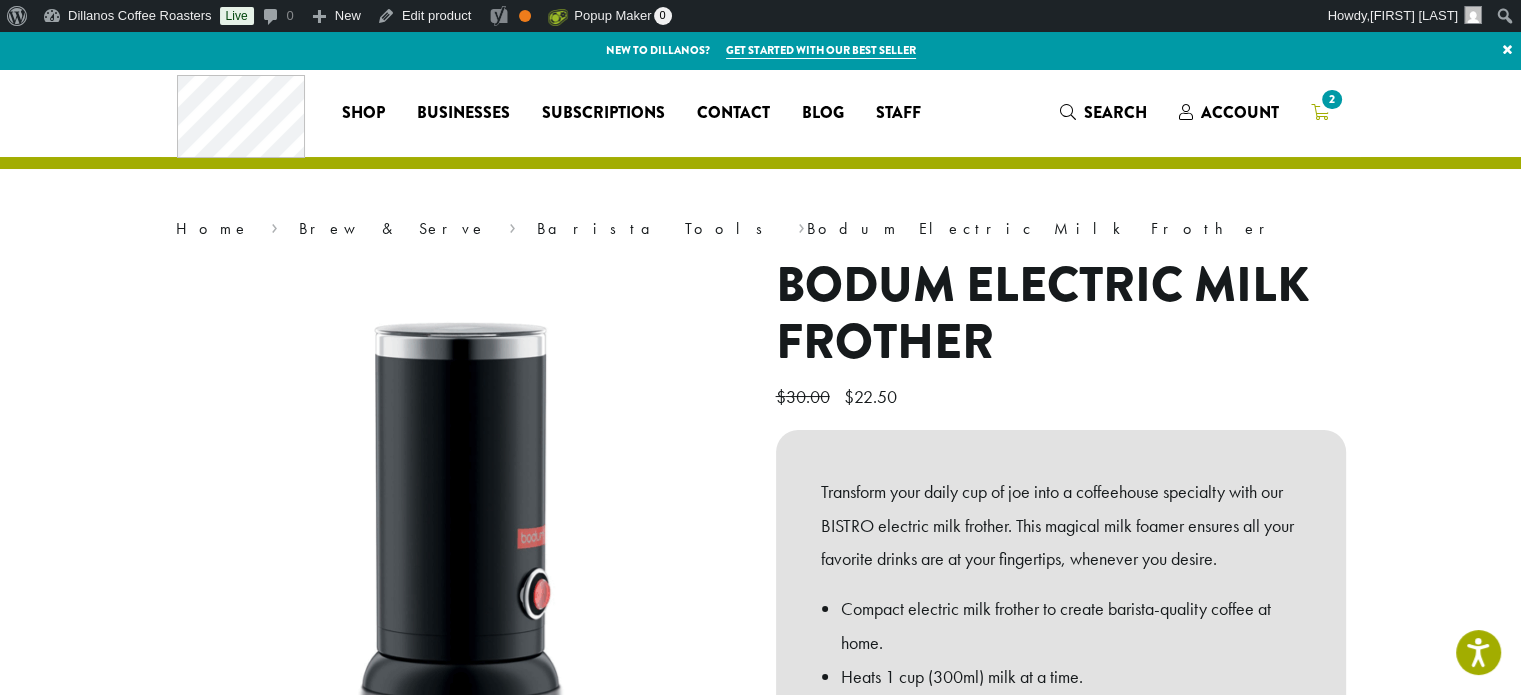 click on "2" at bounding box center [1320, 112] 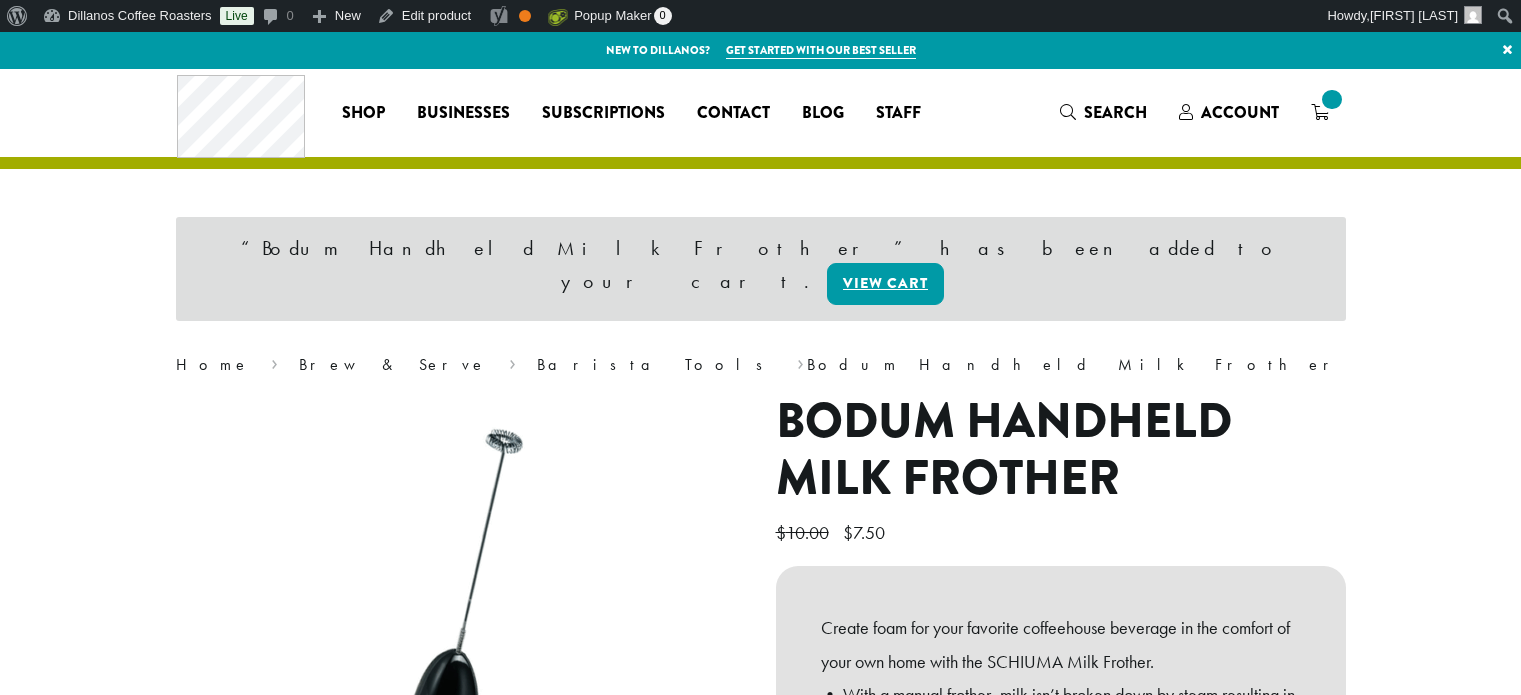 scroll, scrollTop: 0, scrollLeft: 0, axis: both 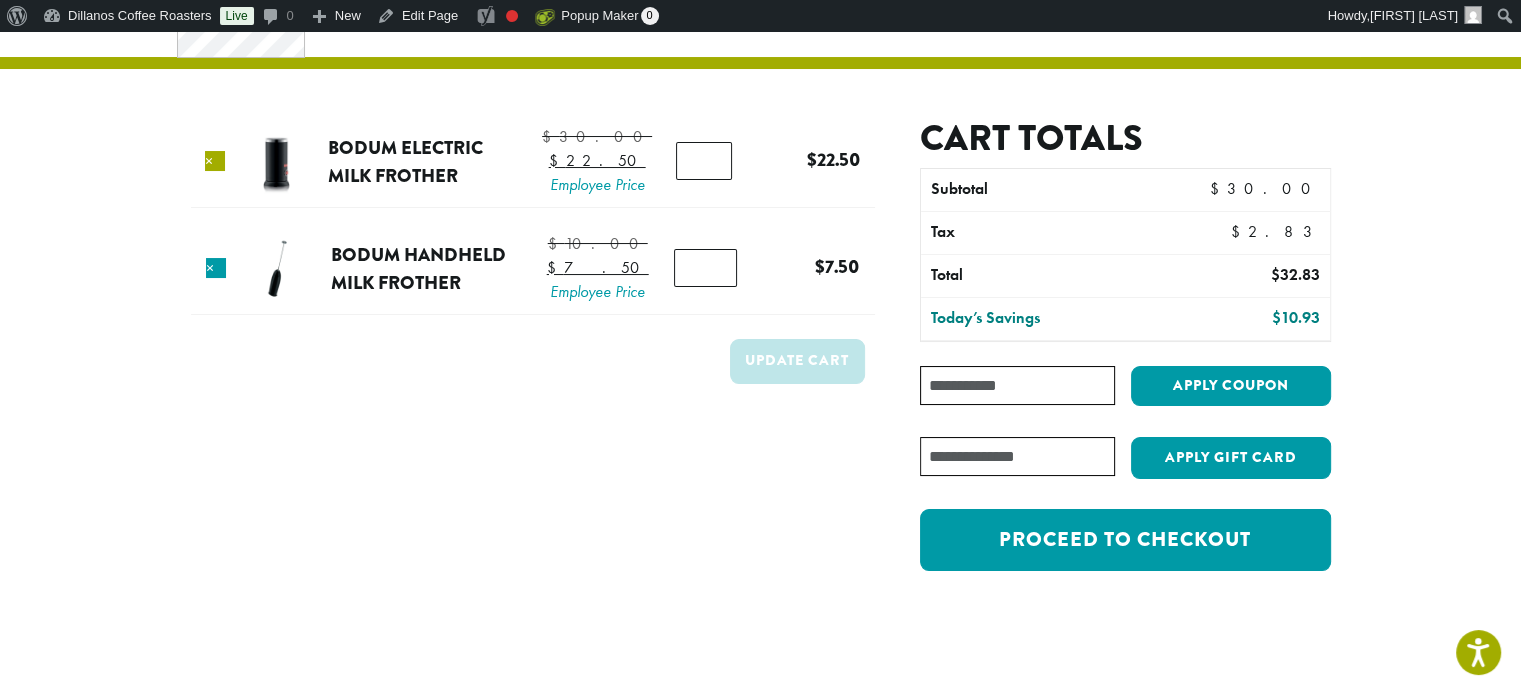 click on "×" at bounding box center (215, 161) 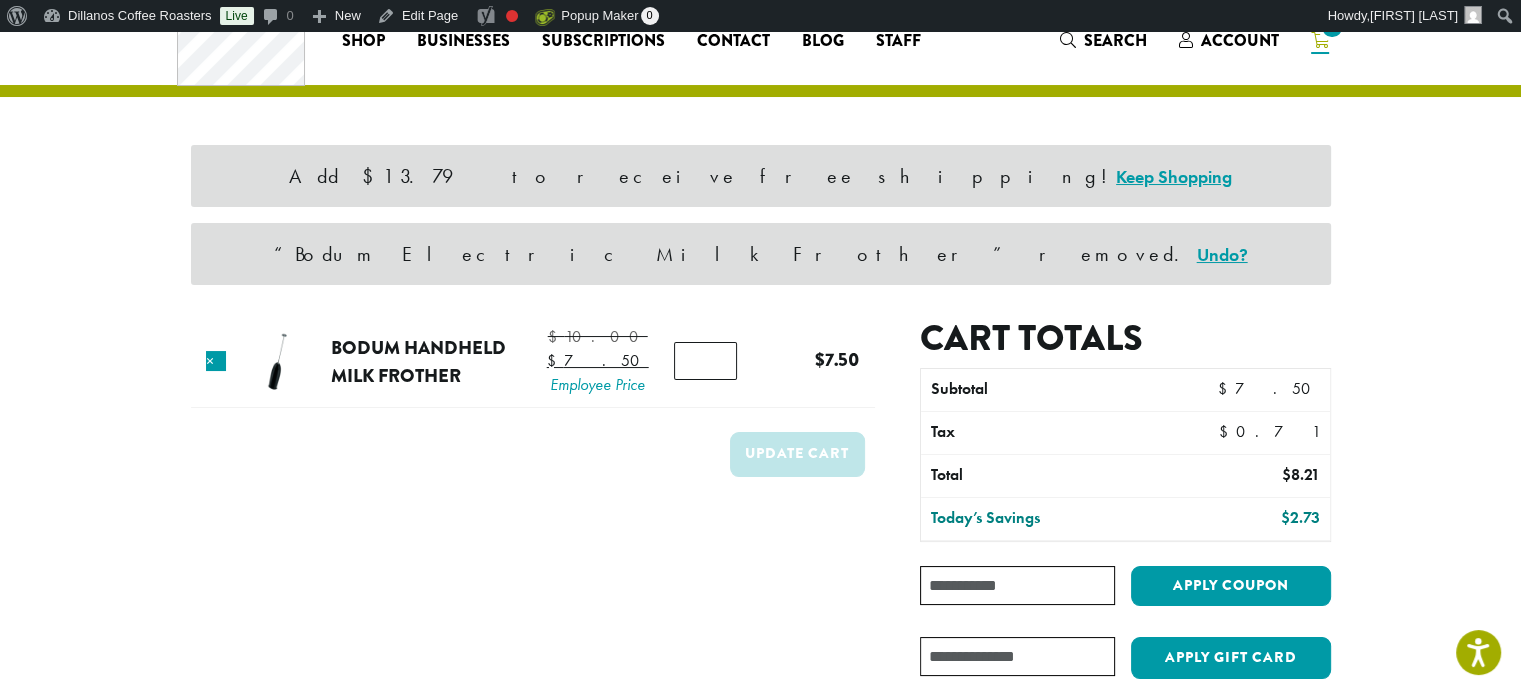scroll, scrollTop: 42, scrollLeft: 0, axis: vertical 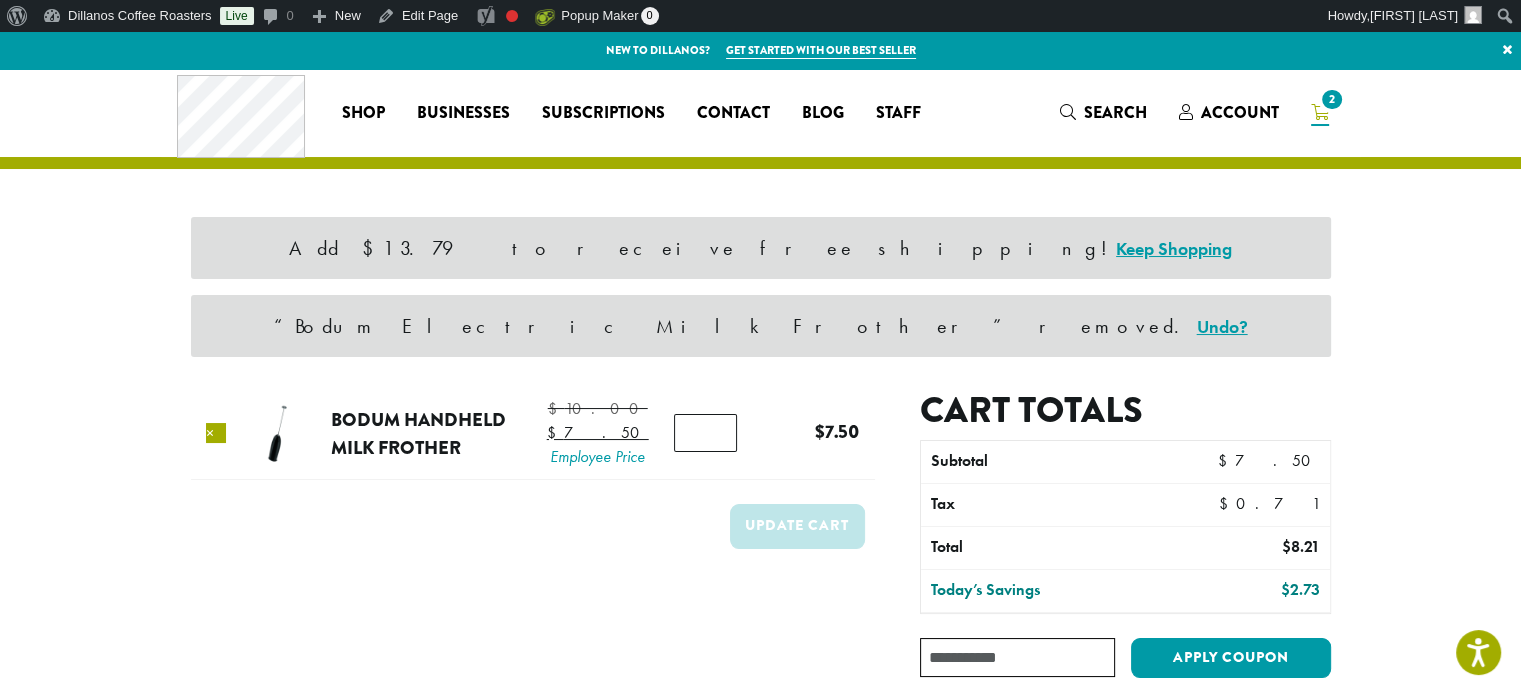 click on "×" at bounding box center [216, 433] 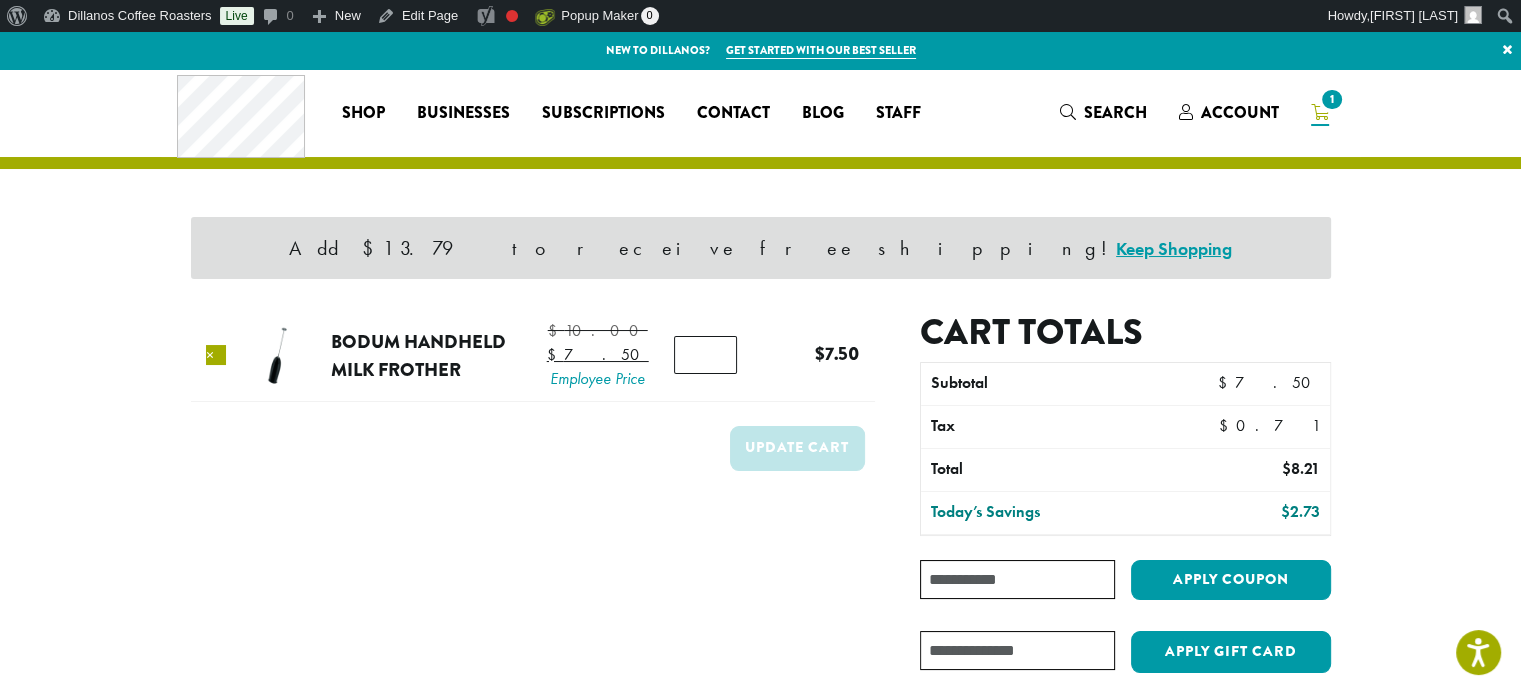 click on "×" at bounding box center (216, 355) 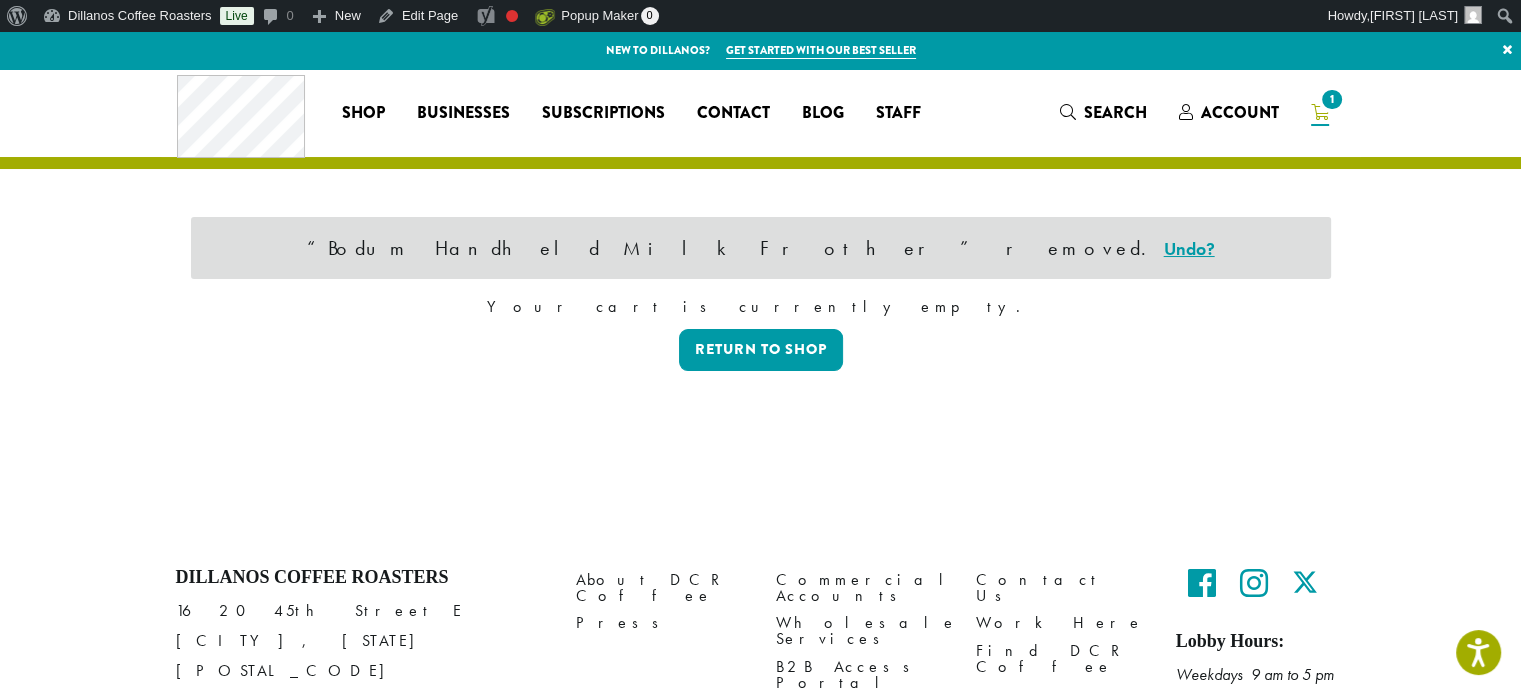 scroll, scrollTop: 0, scrollLeft: 0, axis: both 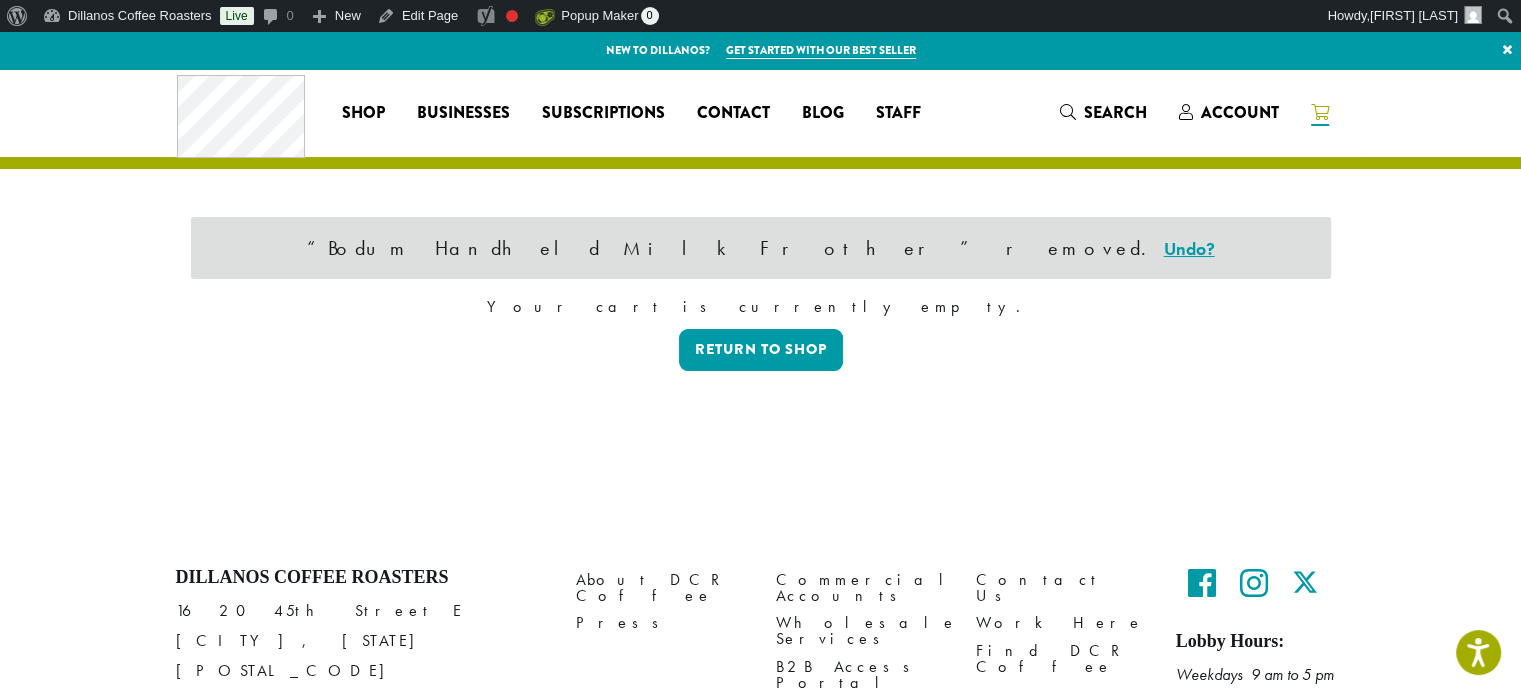 click at bounding box center [1320, 112] 